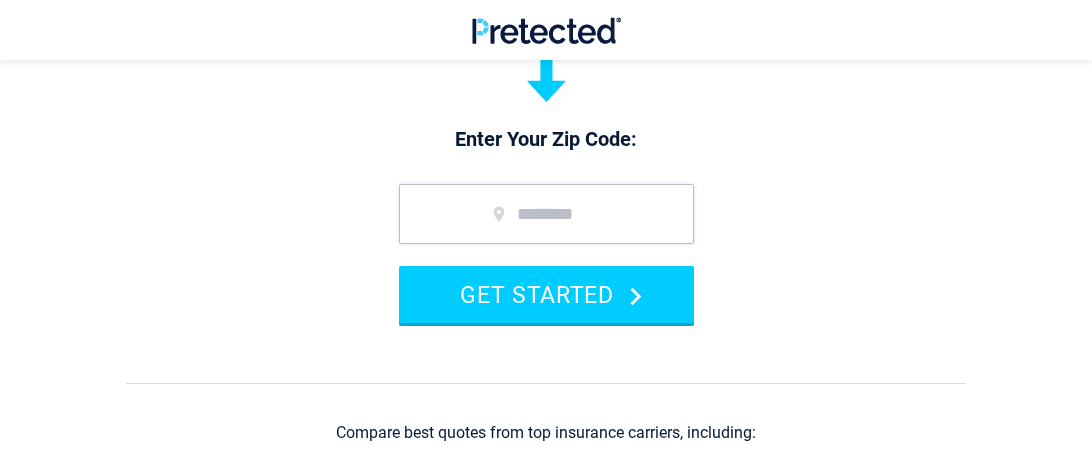 scroll, scrollTop: 207, scrollLeft: 0, axis: vertical 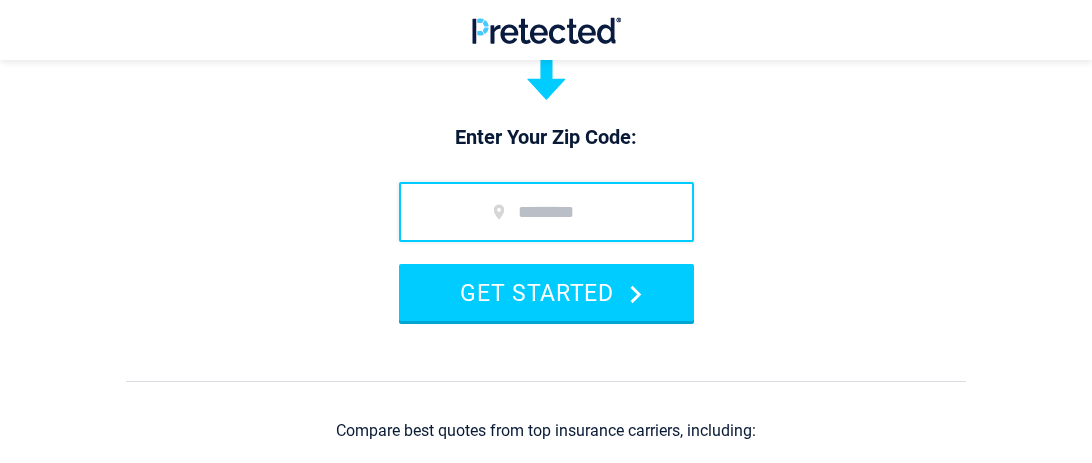 click at bounding box center (546, 212) 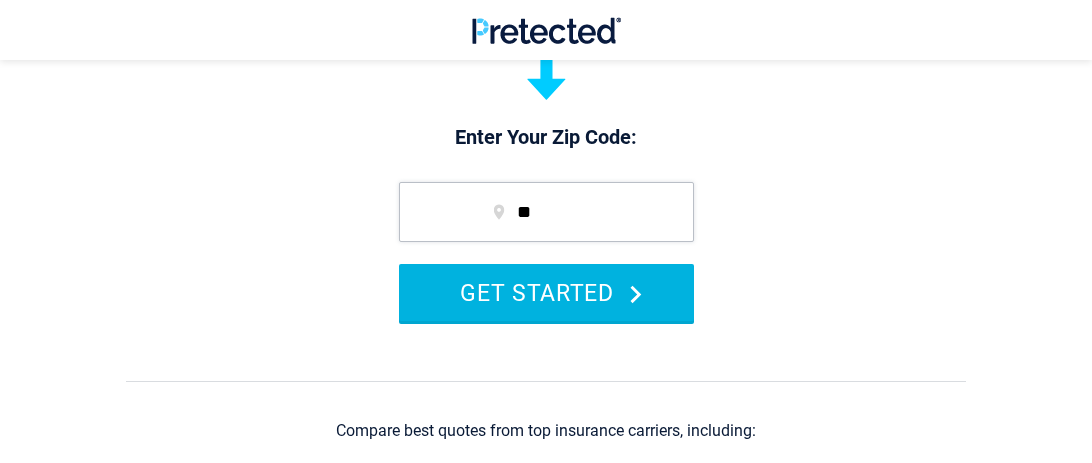 type on "*" 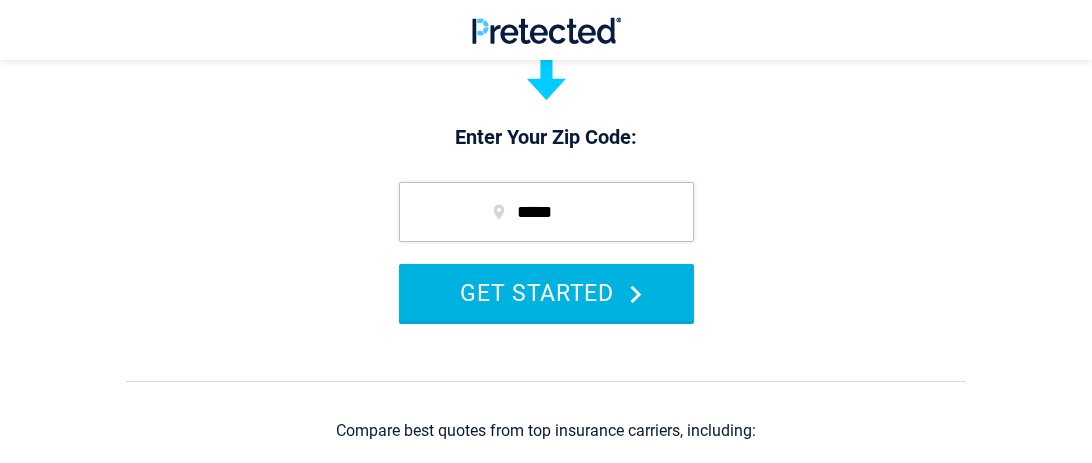 type on "*****" 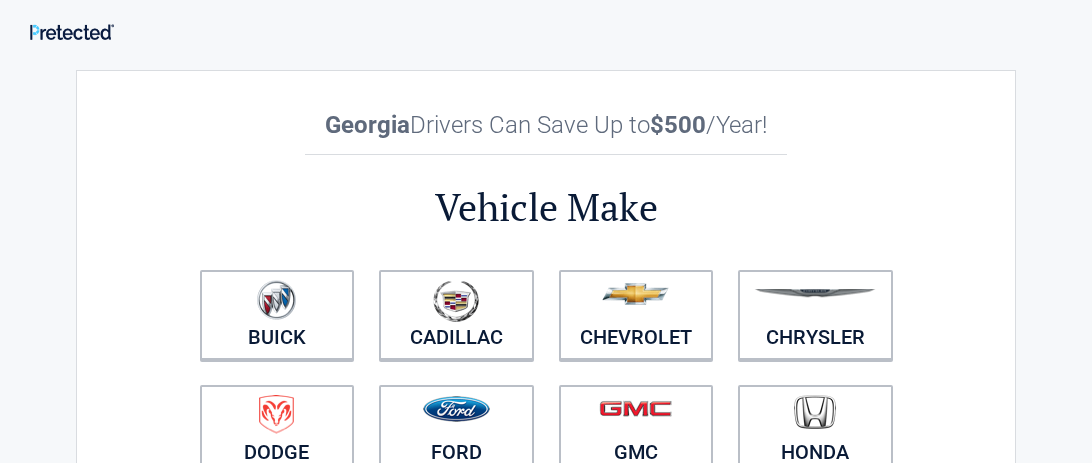 scroll, scrollTop: 196, scrollLeft: 0, axis: vertical 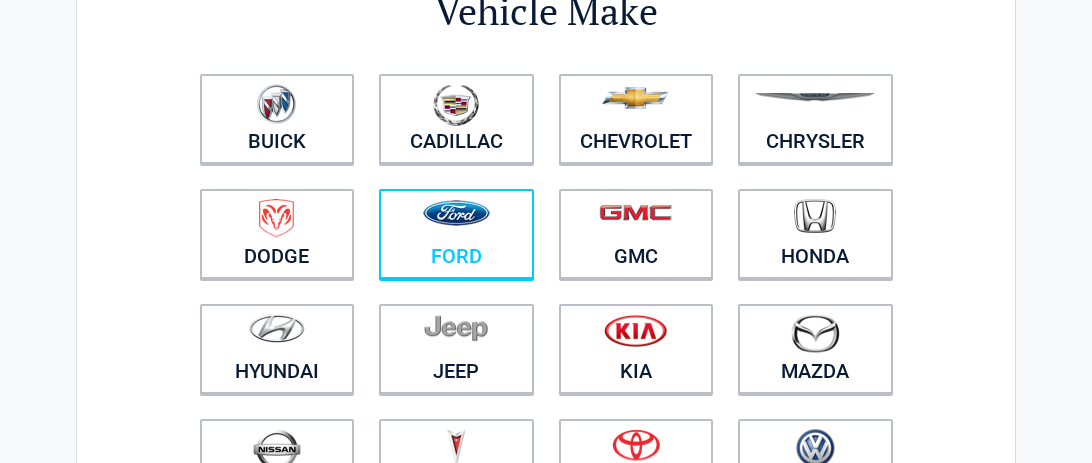 click on "Ford" at bounding box center [456, 234] 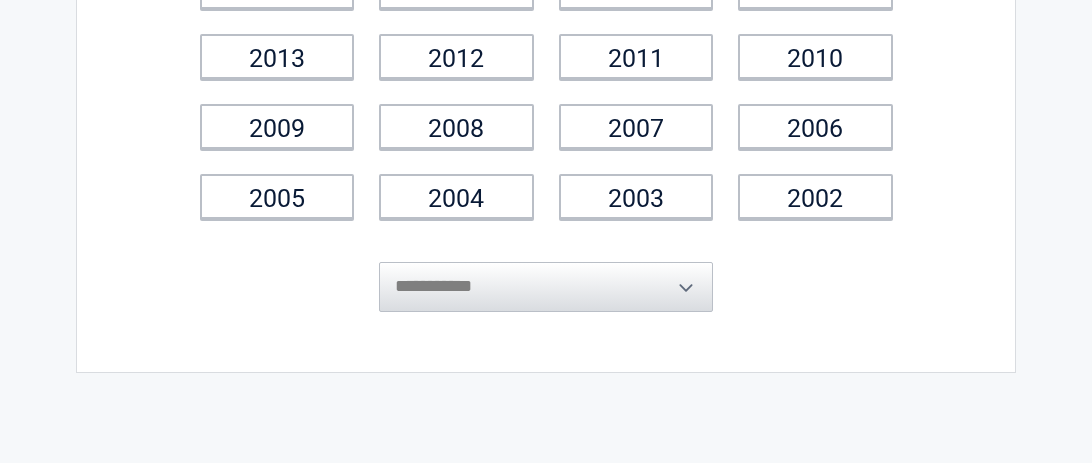 scroll, scrollTop: 408, scrollLeft: 0, axis: vertical 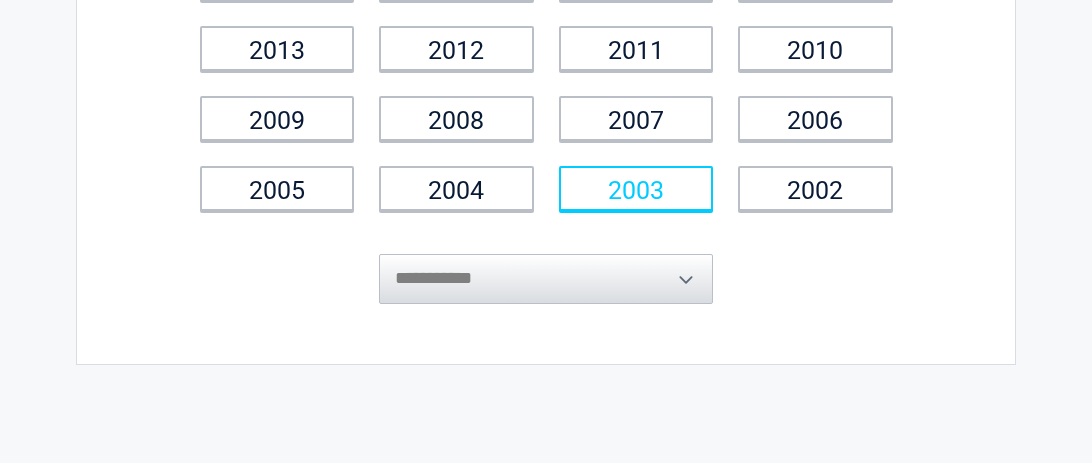 click on "2003" at bounding box center (636, 188) 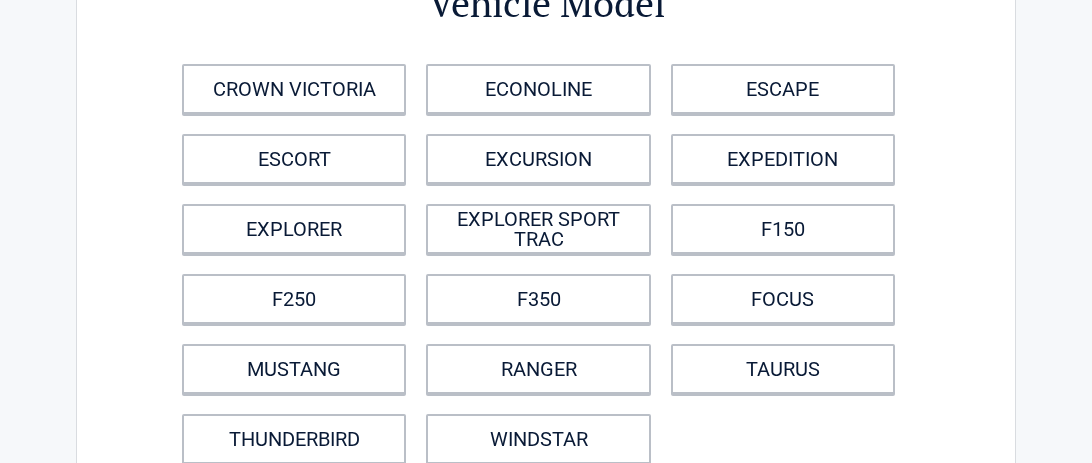 scroll, scrollTop: 176, scrollLeft: 0, axis: vertical 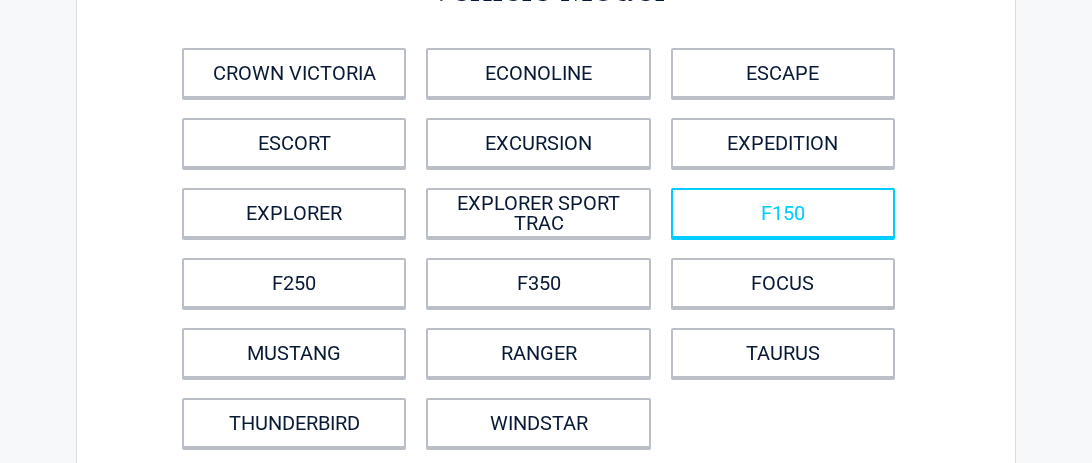 click on "F150" at bounding box center (783, 213) 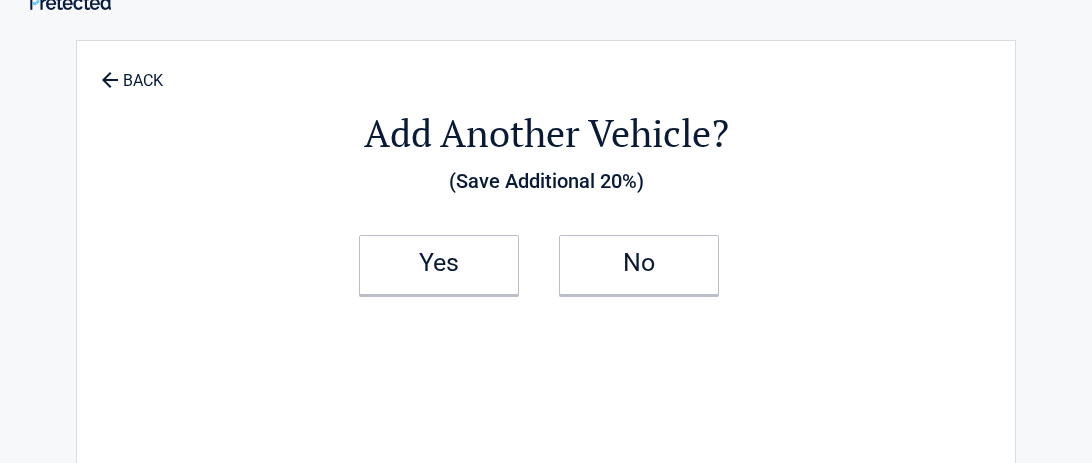 scroll, scrollTop: 0, scrollLeft: 0, axis: both 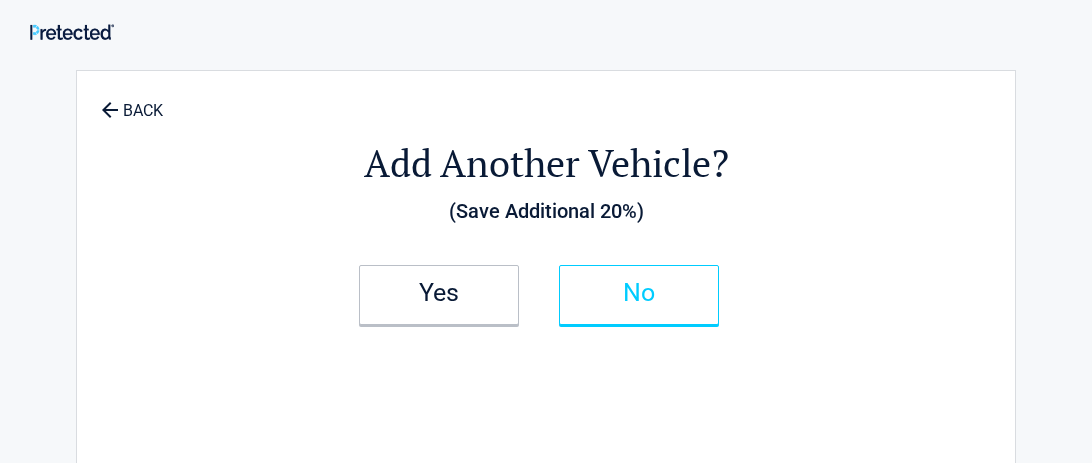 click on "No" at bounding box center (639, 293) 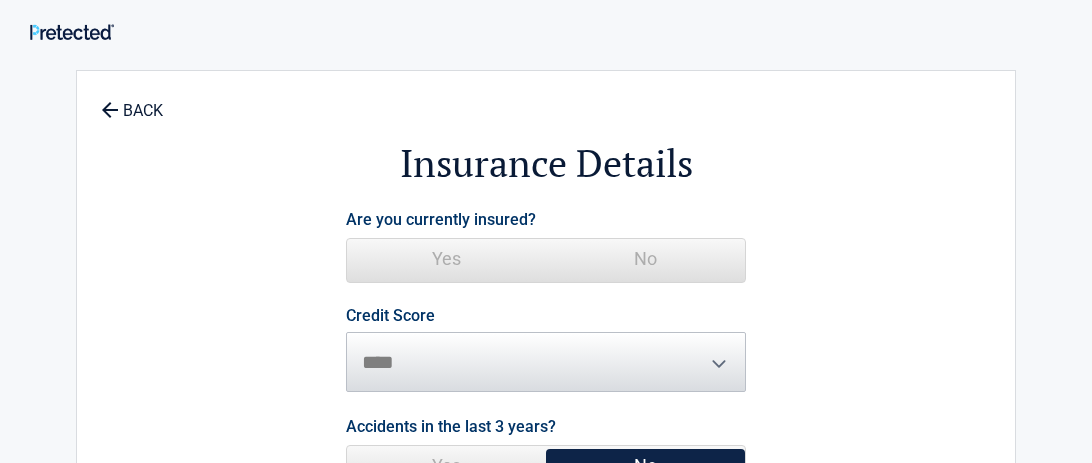 click on "No" at bounding box center [645, 259] 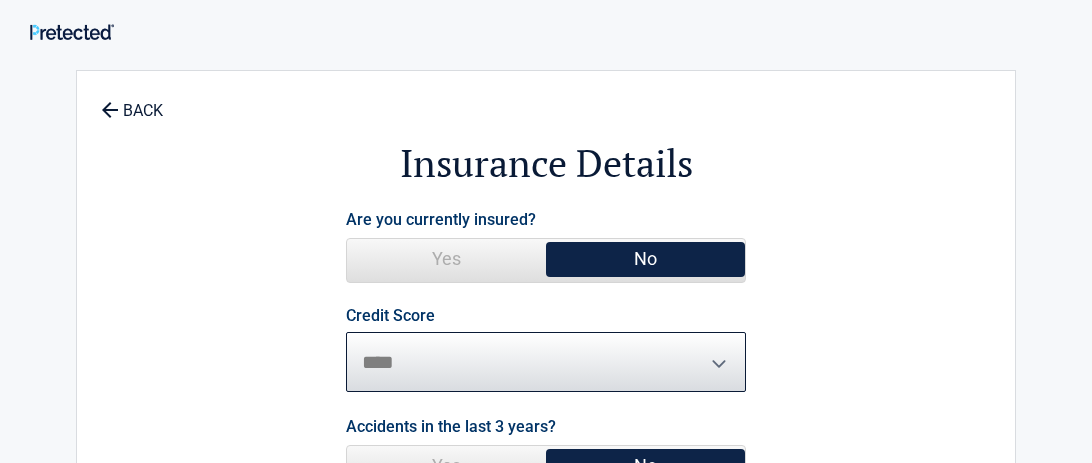 click on "*********
****
*******
****" at bounding box center (546, 362) 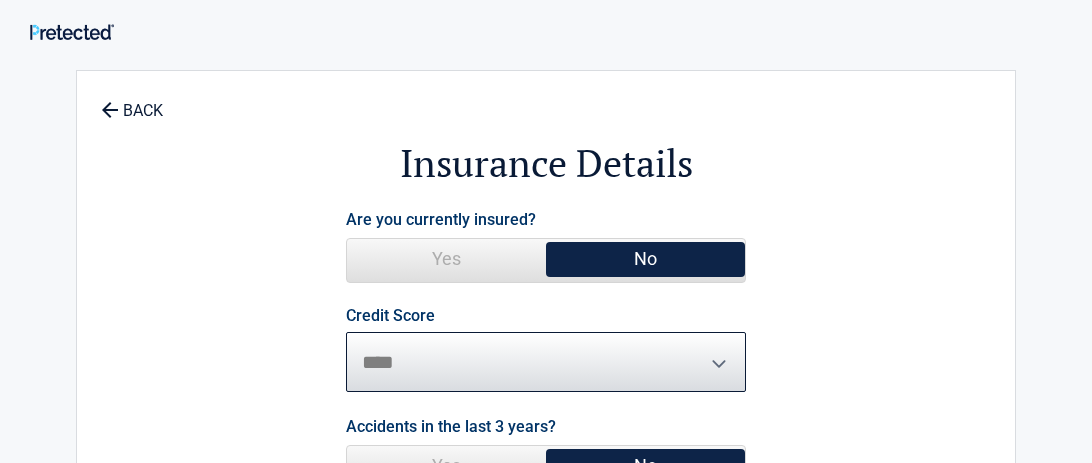 select on "*******" 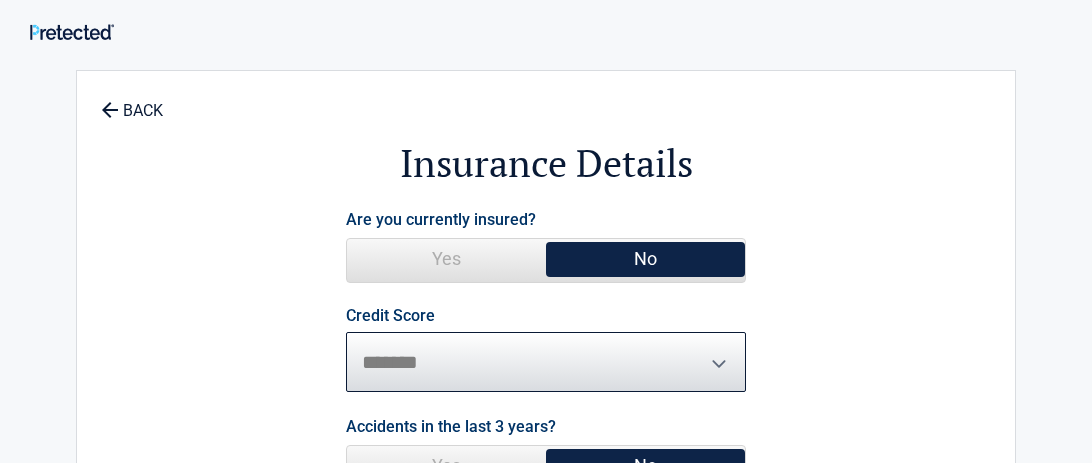 click on "*********
****
*******
****" at bounding box center [546, 362] 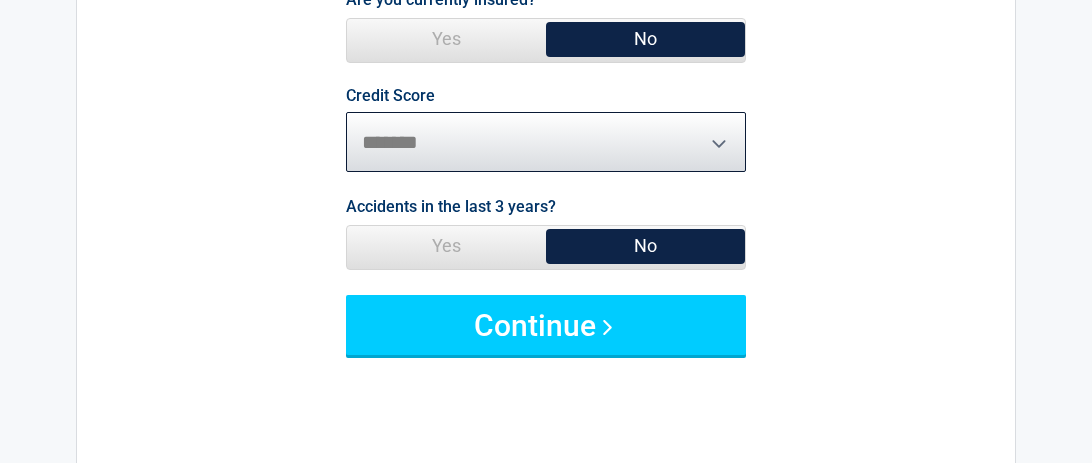 scroll, scrollTop: 221, scrollLeft: 0, axis: vertical 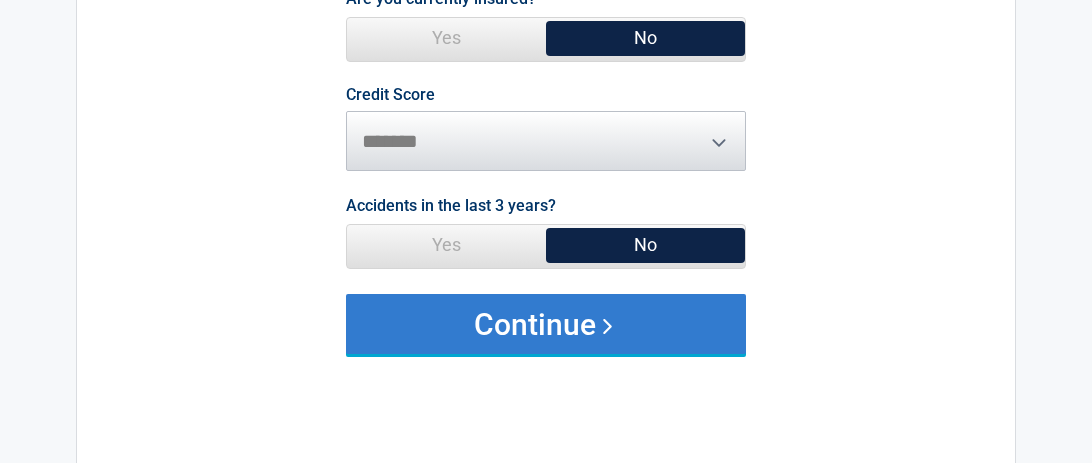 click on "Continue" at bounding box center (546, 324) 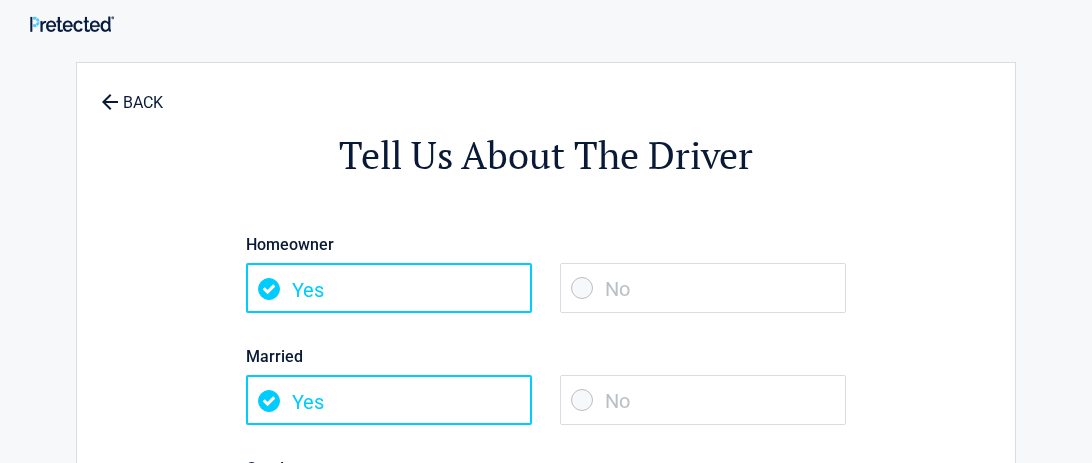scroll, scrollTop: 0, scrollLeft: 0, axis: both 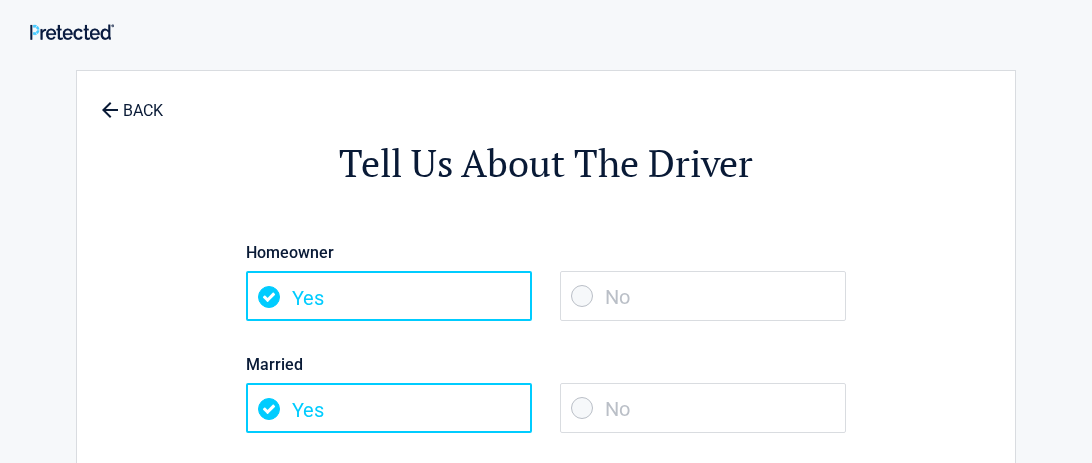 click on "No" at bounding box center [703, 296] 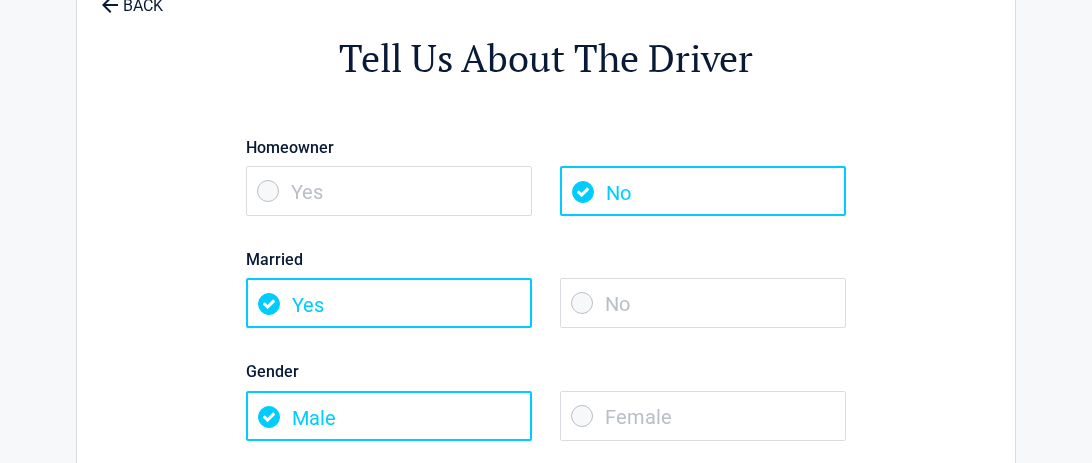 scroll, scrollTop: 108, scrollLeft: 0, axis: vertical 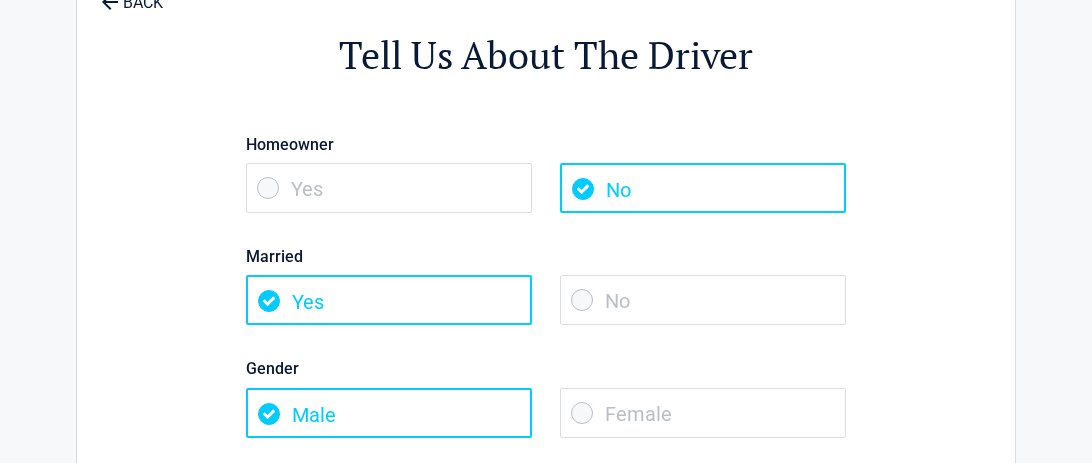 click on "No" at bounding box center (703, 300) 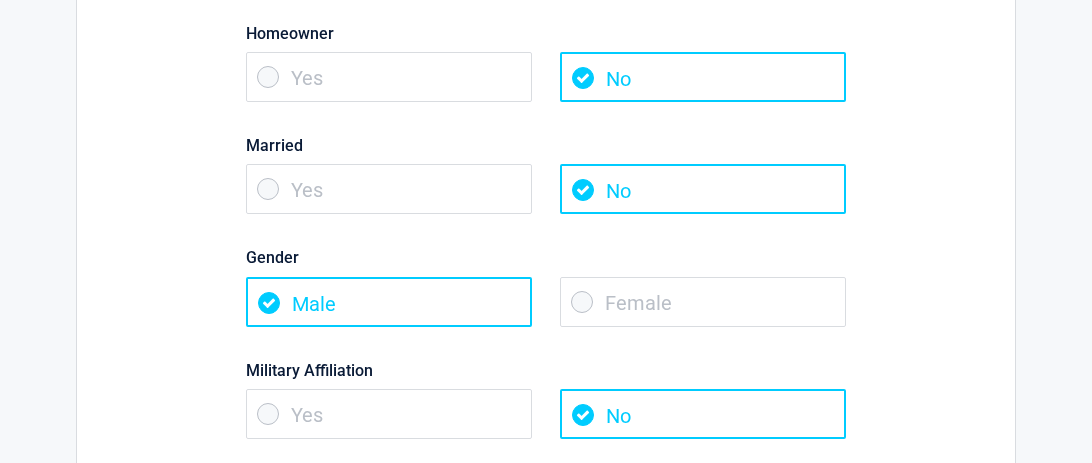 scroll, scrollTop: 220, scrollLeft: 0, axis: vertical 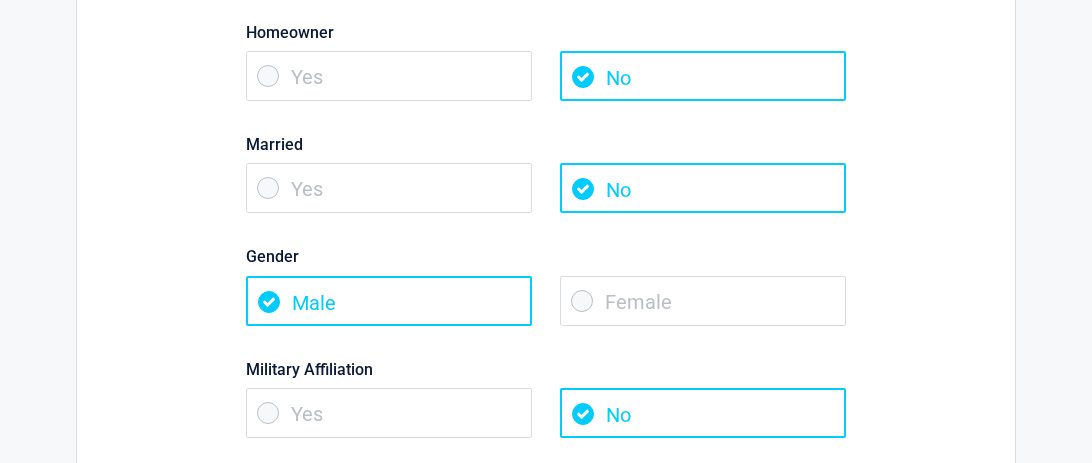 click on "Female" at bounding box center (703, 301) 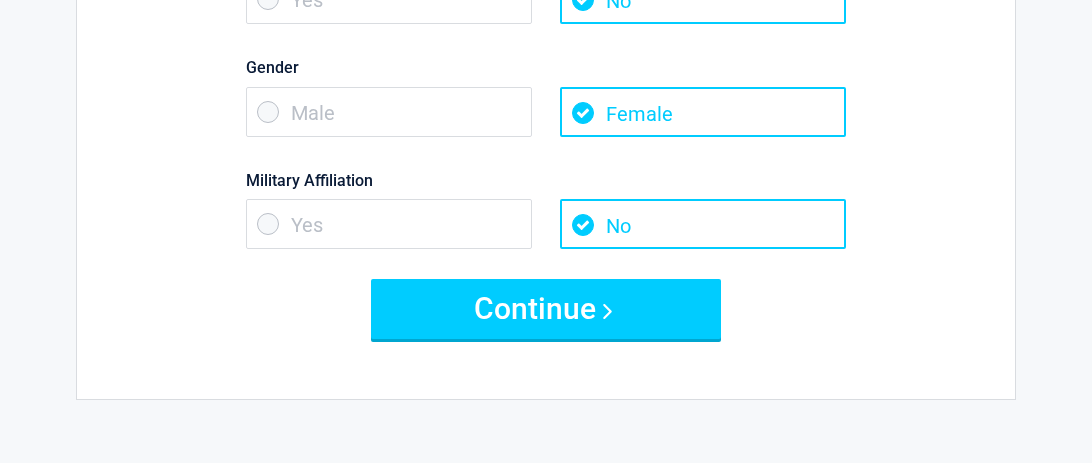 click on "Continue" at bounding box center [546, 309] 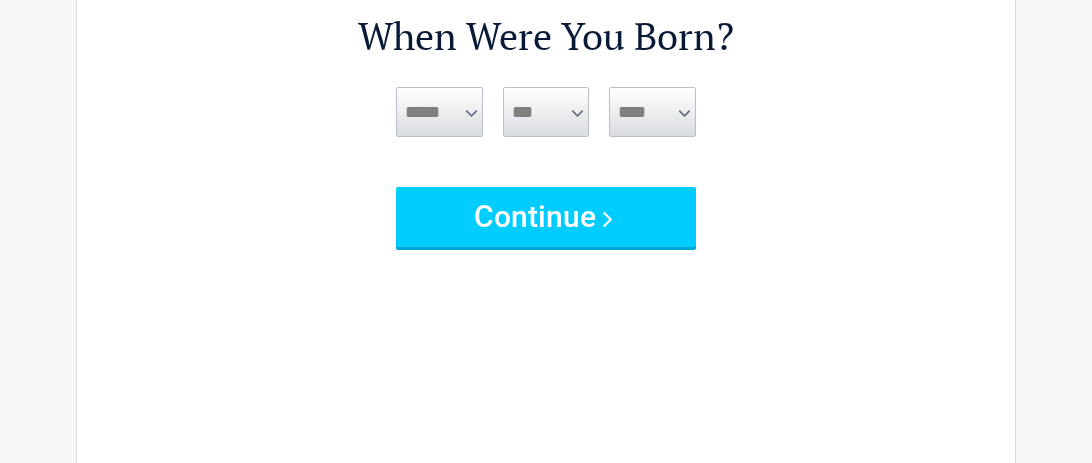 scroll, scrollTop: 0, scrollLeft: 0, axis: both 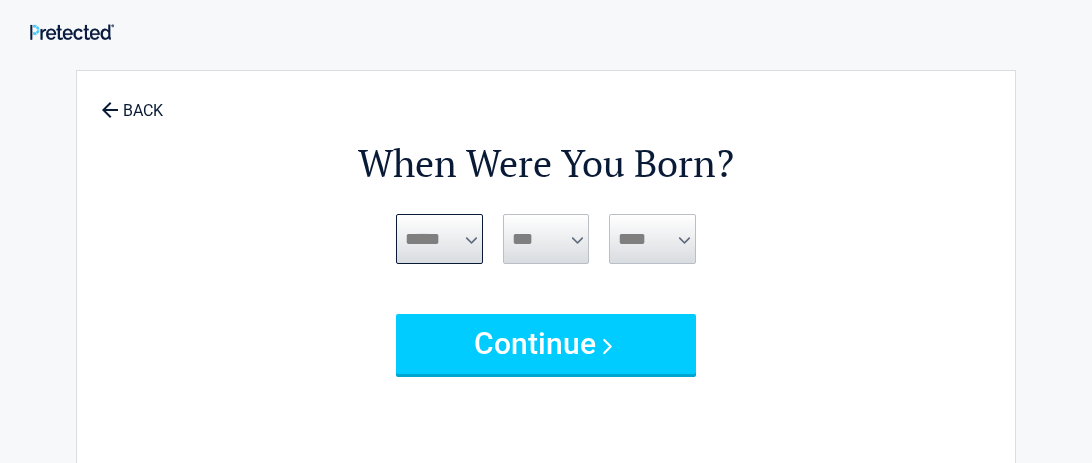 click on "*****
***
***
***
***
***
***
***
***
***
***
***
***" at bounding box center (439, 239) 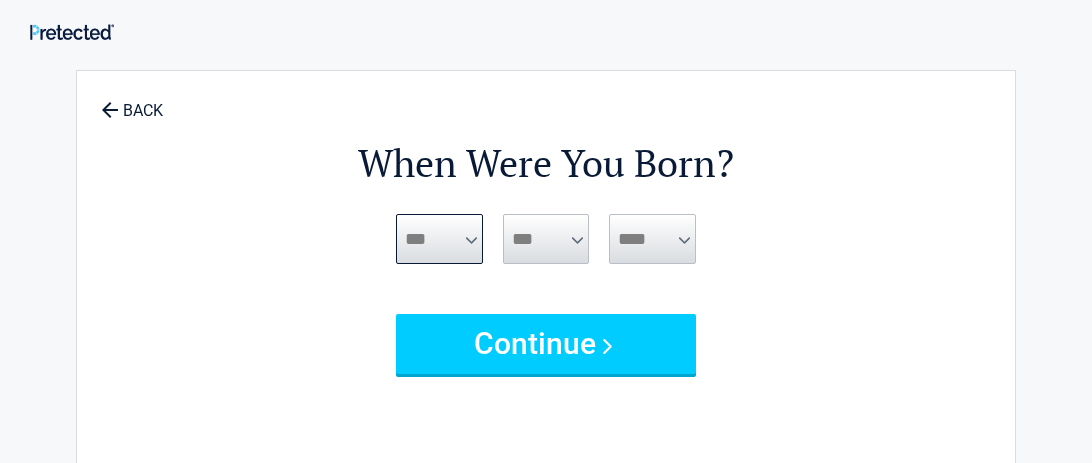 click on "*****
***
***
***
***
***
***
***
***
***
***
***
***" at bounding box center [439, 239] 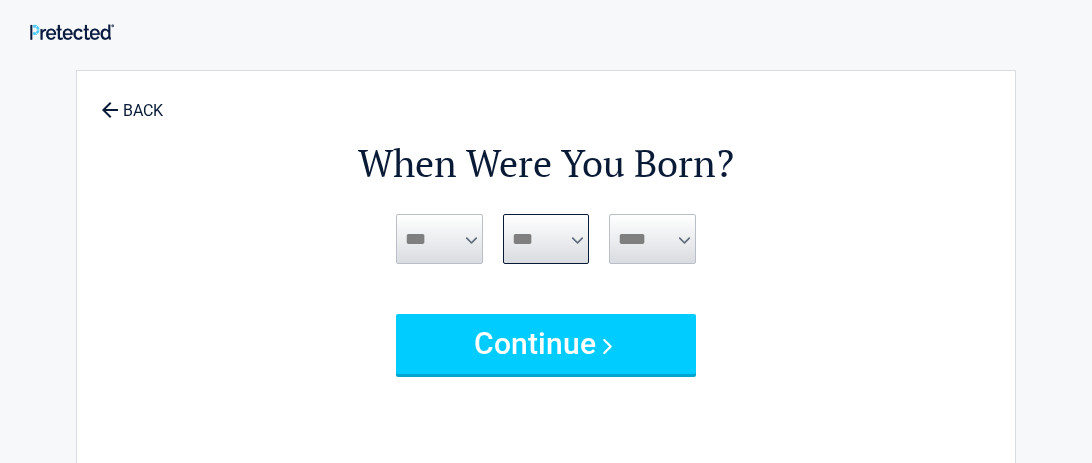 click on "*** * * * * * * * * * ** ** ** ** ** ** ** ** ** ** ** ** ** ** ** ** ** ** ** ** ** **" at bounding box center (546, 239) 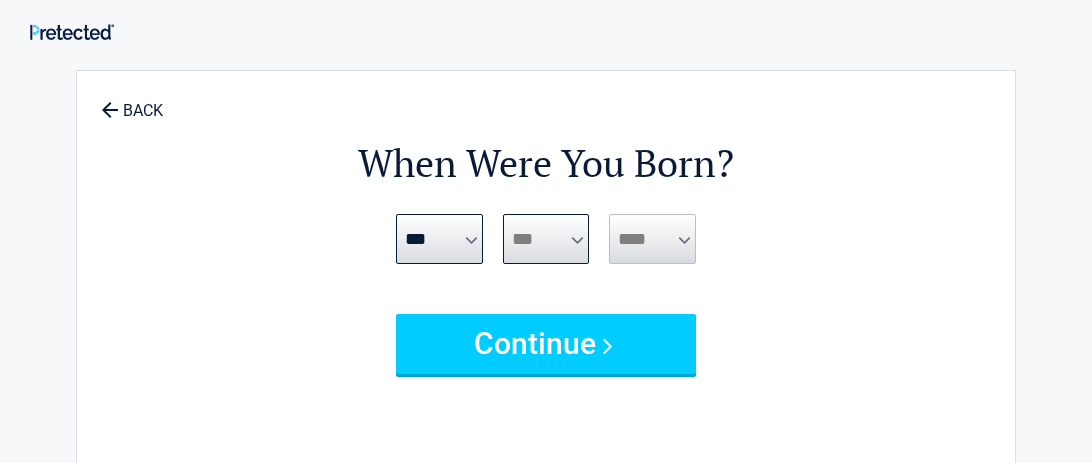select on "*" 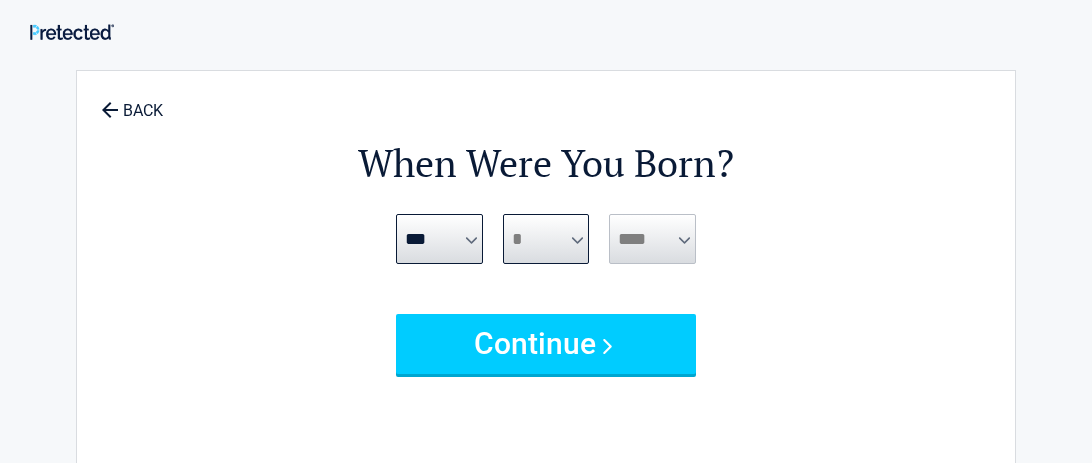 click on "*** * * * * * * * * * ** ** ** ** ** ** ** ** ** ** ** ** ** ** ** ** ** ** ** ** ** **" at bounding box center [546, 239] 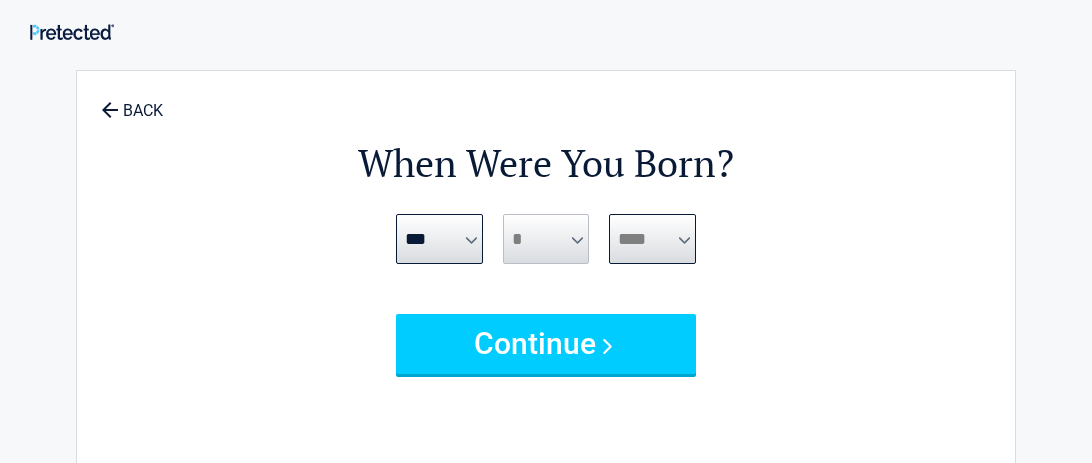 click on "****
****
****
****
****
****
****
****
****
****
****
****
****
****
****
****
****
****
****
****
****
****
****
****
****
****
****
****
****
****
****
****
****
****
****
****
****
****
****
****
****
****
****
****
****
****
****
****
****
****
****
****
****
****
****
****
****
****
****
****
****
****
****
****" at bounding box center (652, 239) 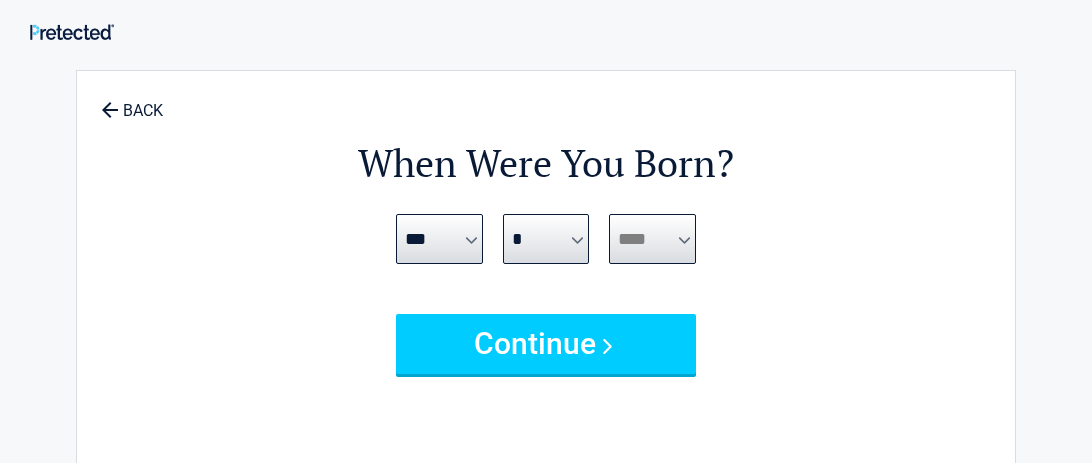 select on "****" 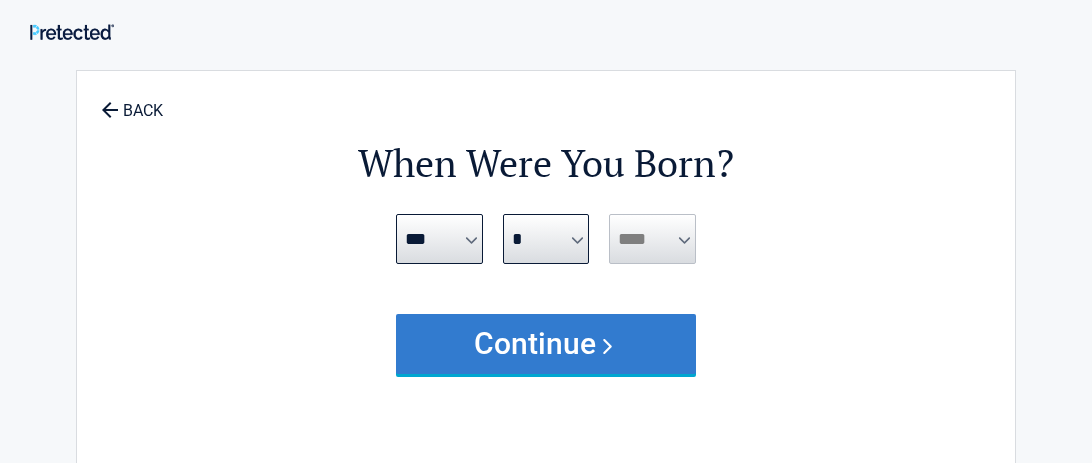 click on "Continue" at bounding box center [546, 344] 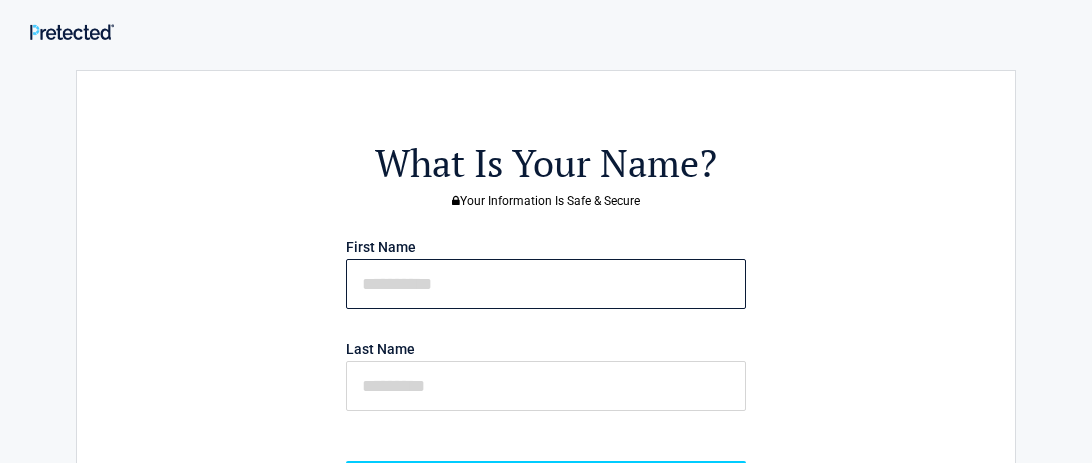 click at bounding box center [546, 284] 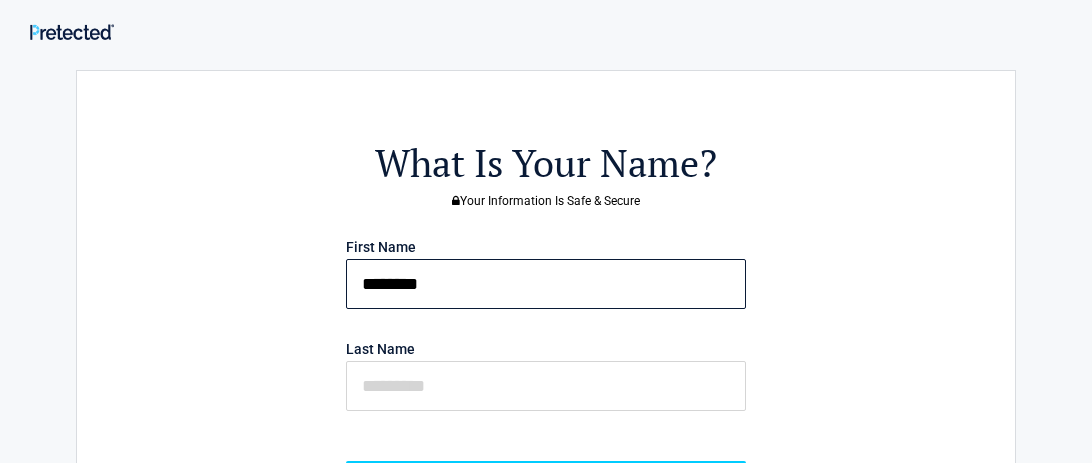 type on "********" 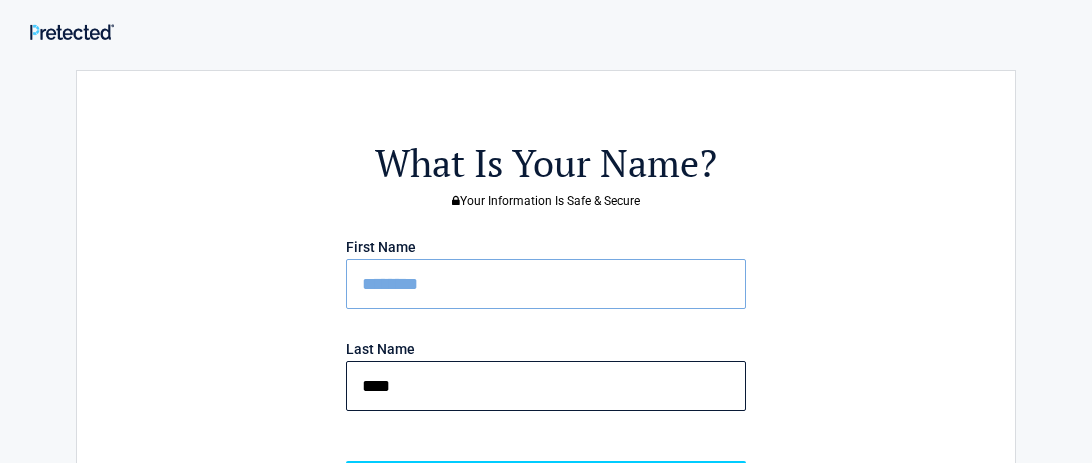 type on "****" 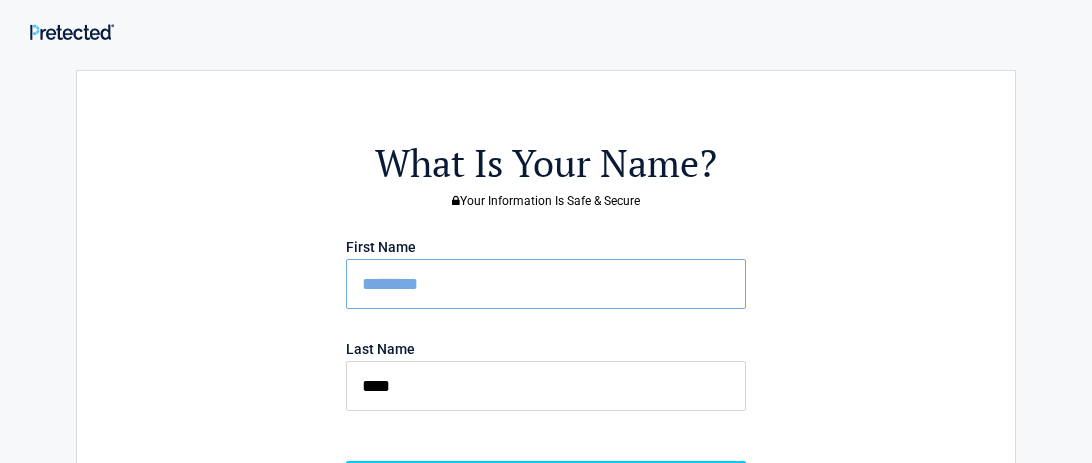 type 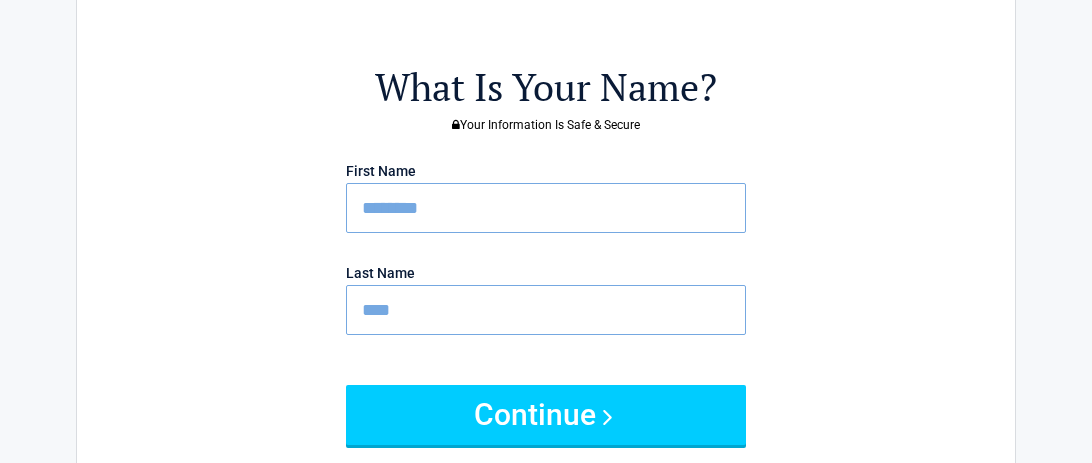 scroll, scrollTop: 136, scrollLeft: 0, axis: vertical 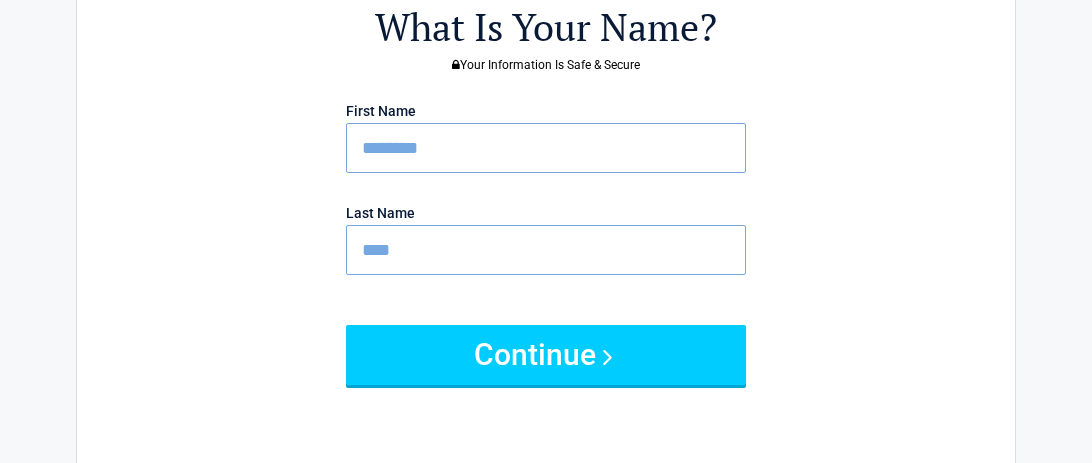 click on "Continue" at bounding box center [546, 355] 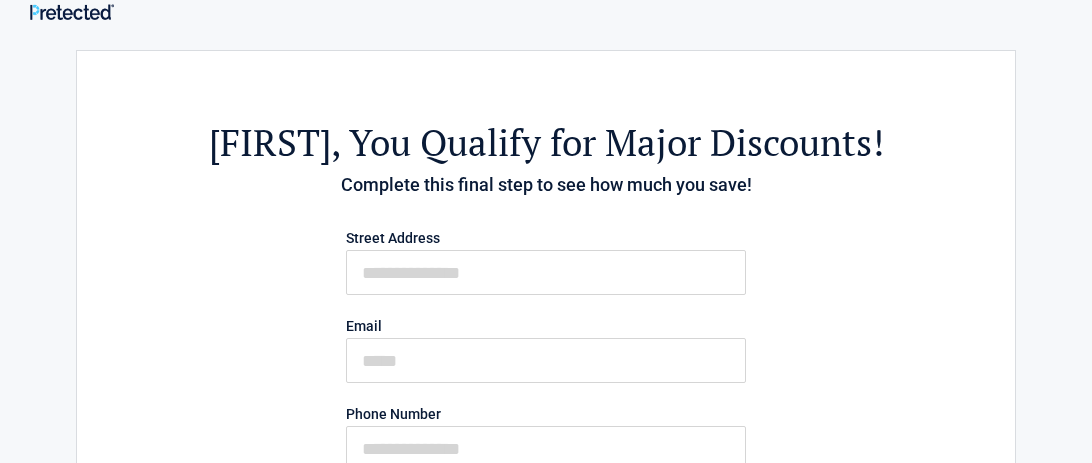 scroll, scrollTop: 0, scrollLeft: 0, axis: both 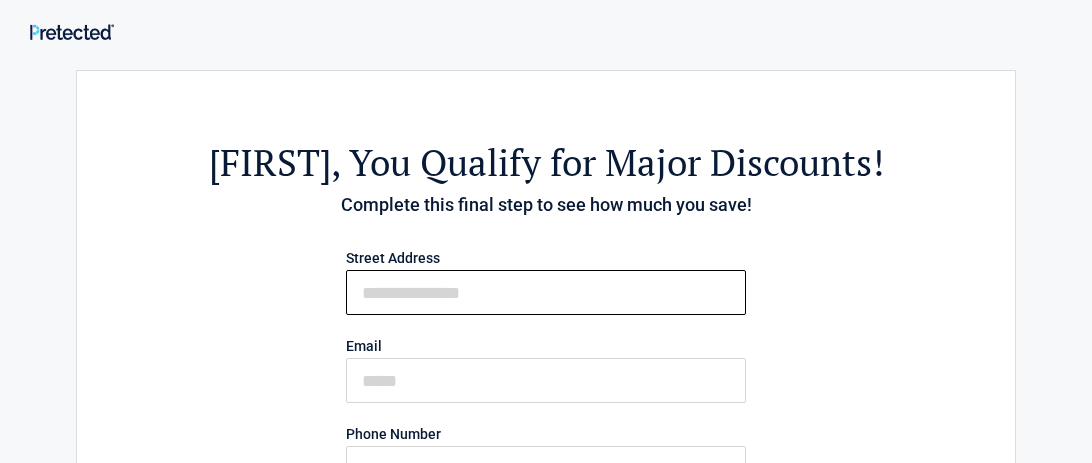 click on "First Name" at bounding box center (546, 292) 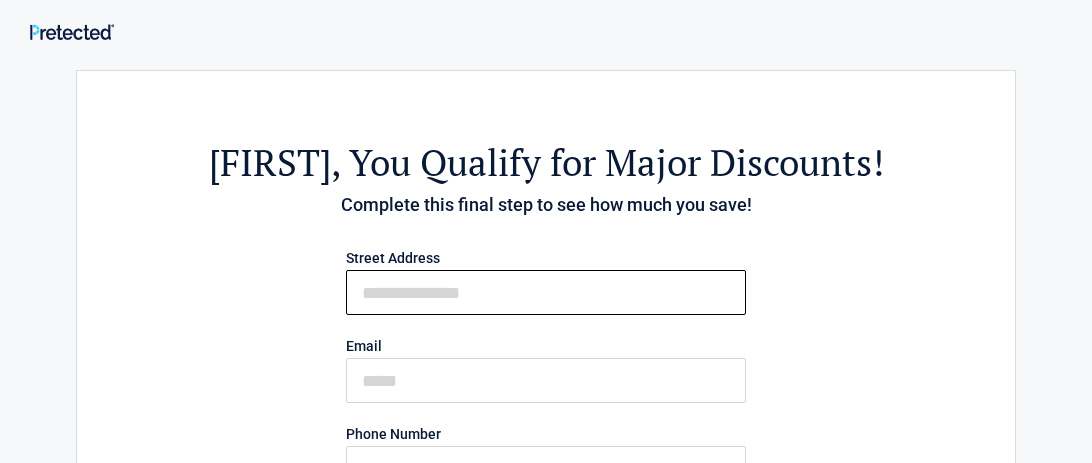 type on "**********" 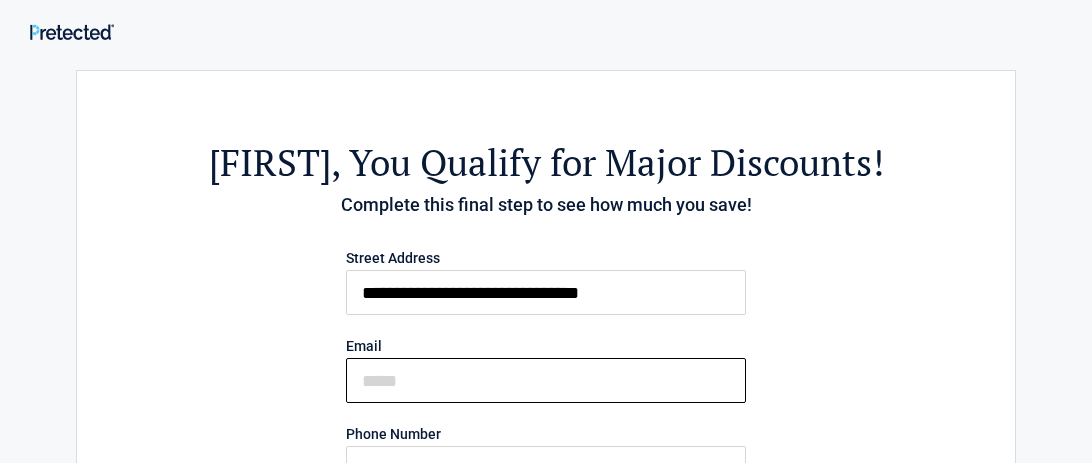 type on "**********" 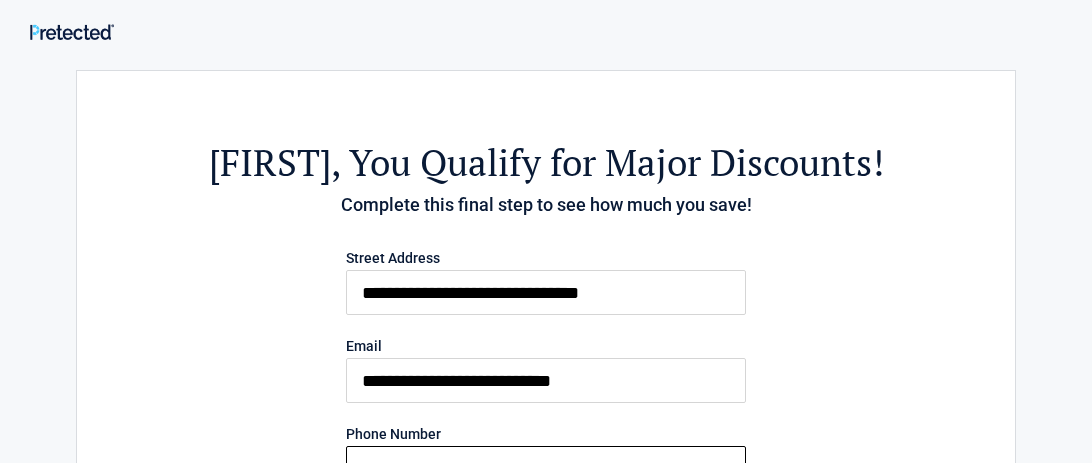 type on "**********" 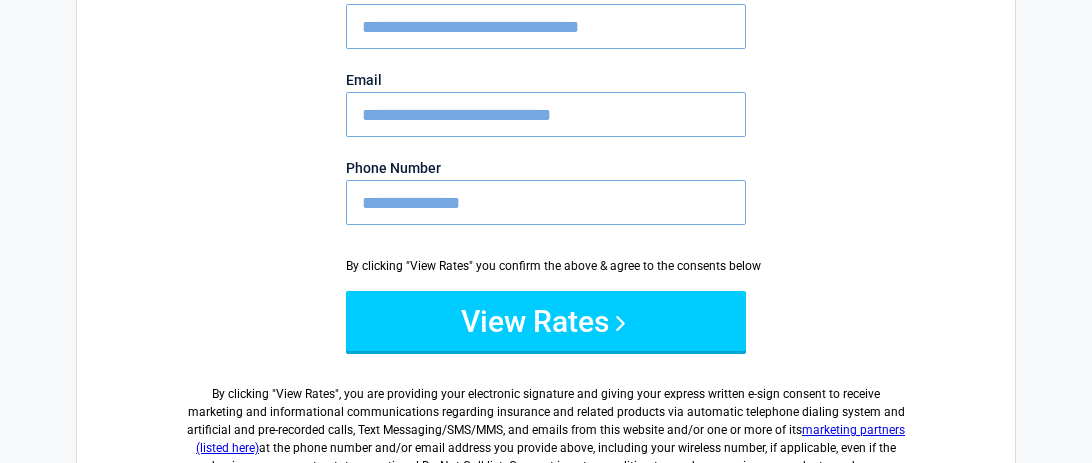 scroll, scrollTop: 276, scrollLeft: 0, axis: vertical 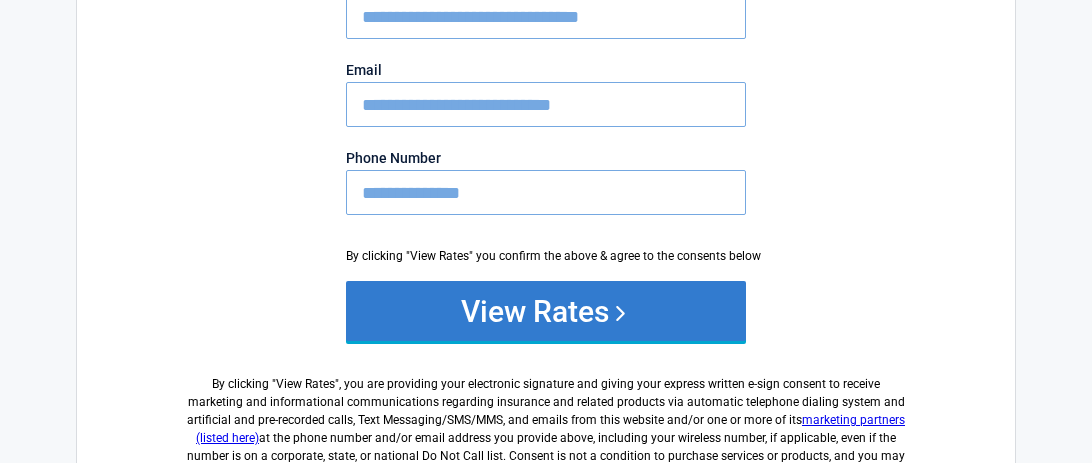 click on "View Rates" at bounding box center [546, 311] 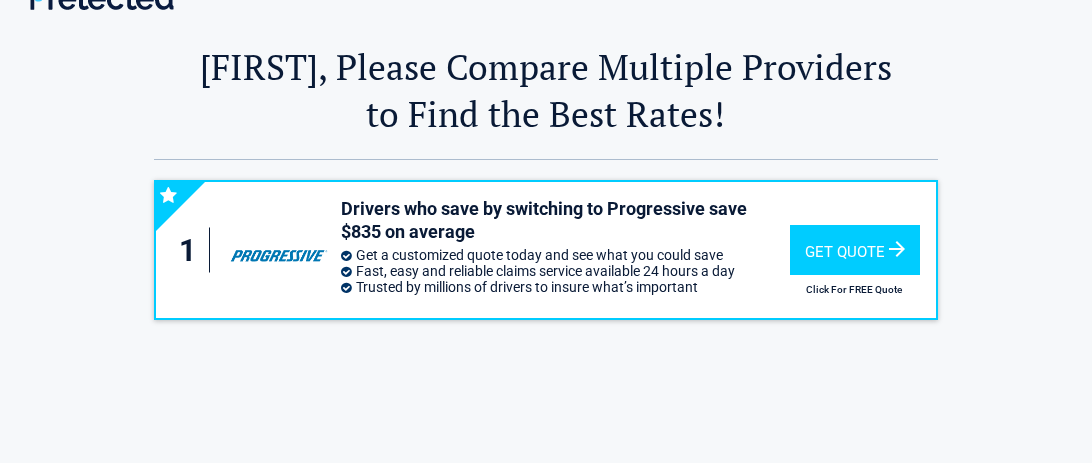 scroll, scrollTop: 35, scrollLeft: 0, axis: vertical 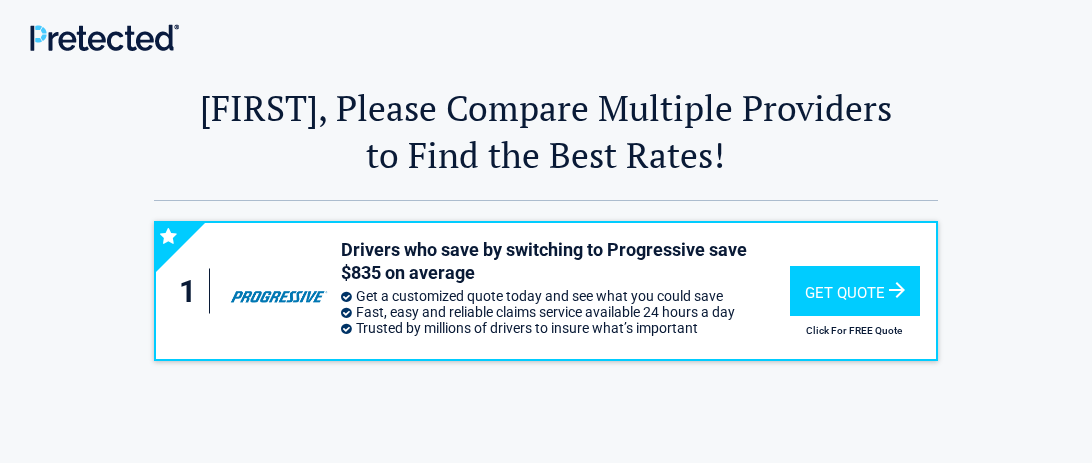 click on "1
Drivers who save by switching to Progressive save $835 on average
Get a customized quote today and see what you could save
Fast, easy and reliable claims service available 24 hours a day
Trusted by millions of drivers to insure what’s important
Get Quote
Click For FREE Quote" at bounding box center (546, 411) 